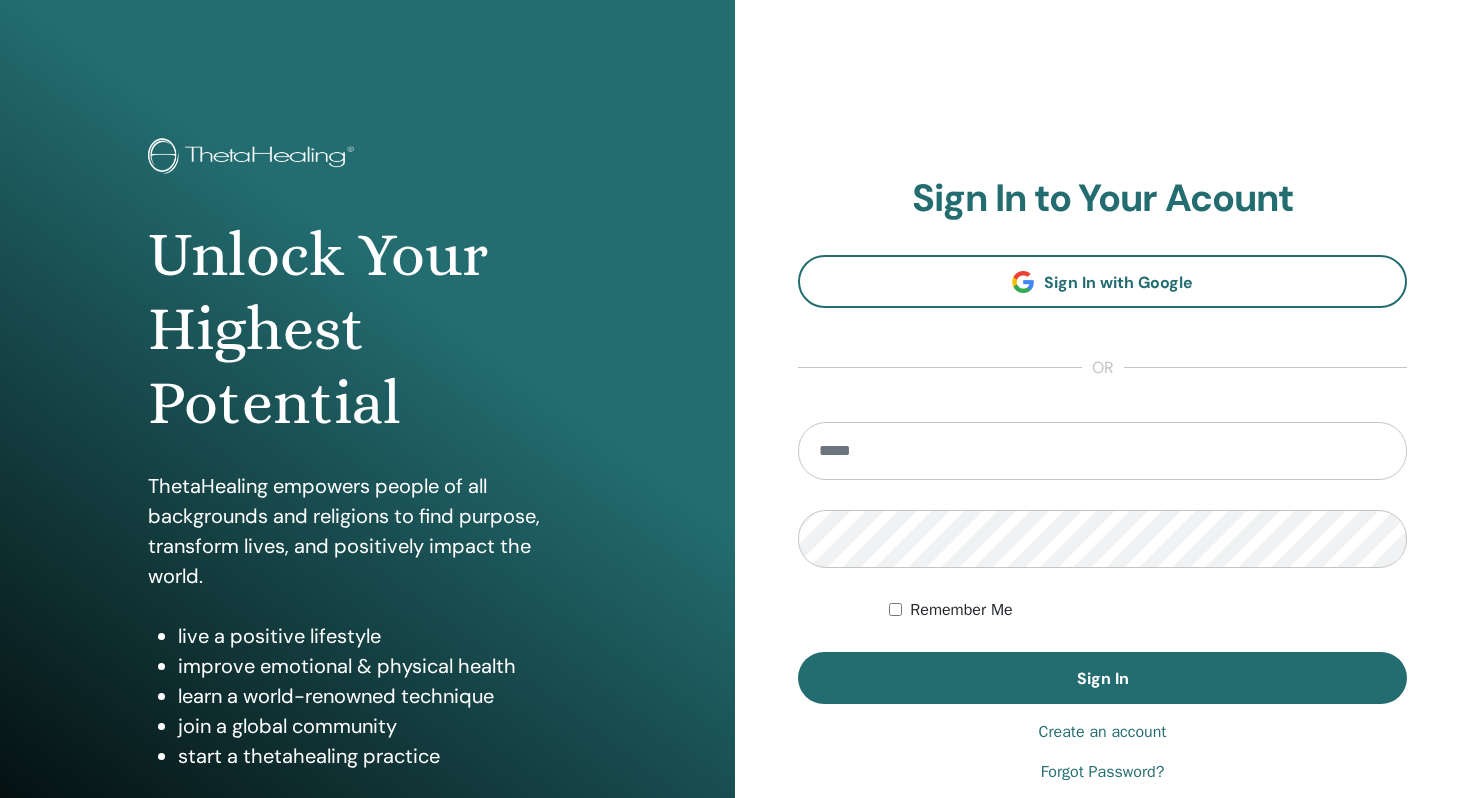 scroll, scrollTop: 0, scrollLeft: 0, axis: both 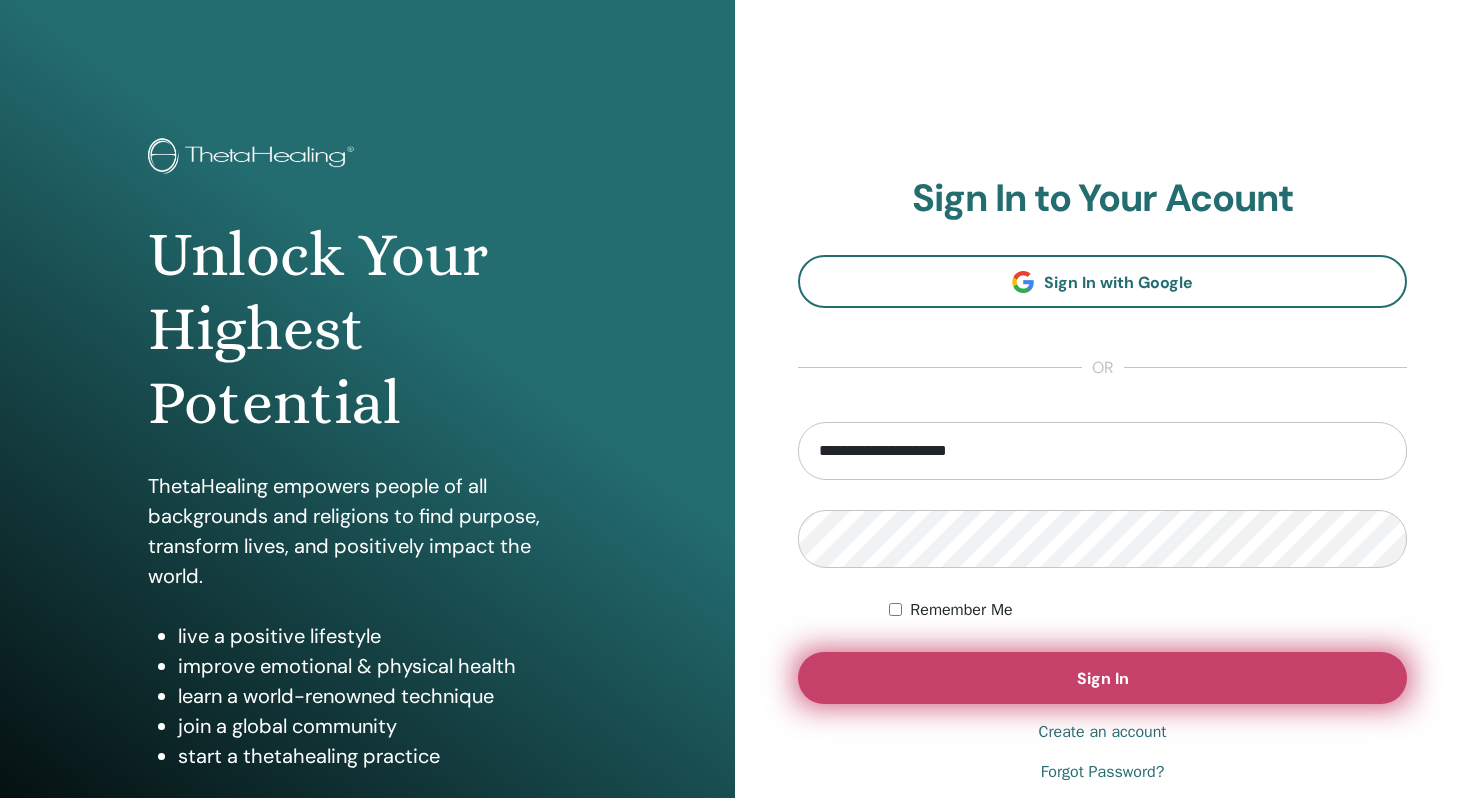 click on "Sign In" at bounding box center [1102, 678] 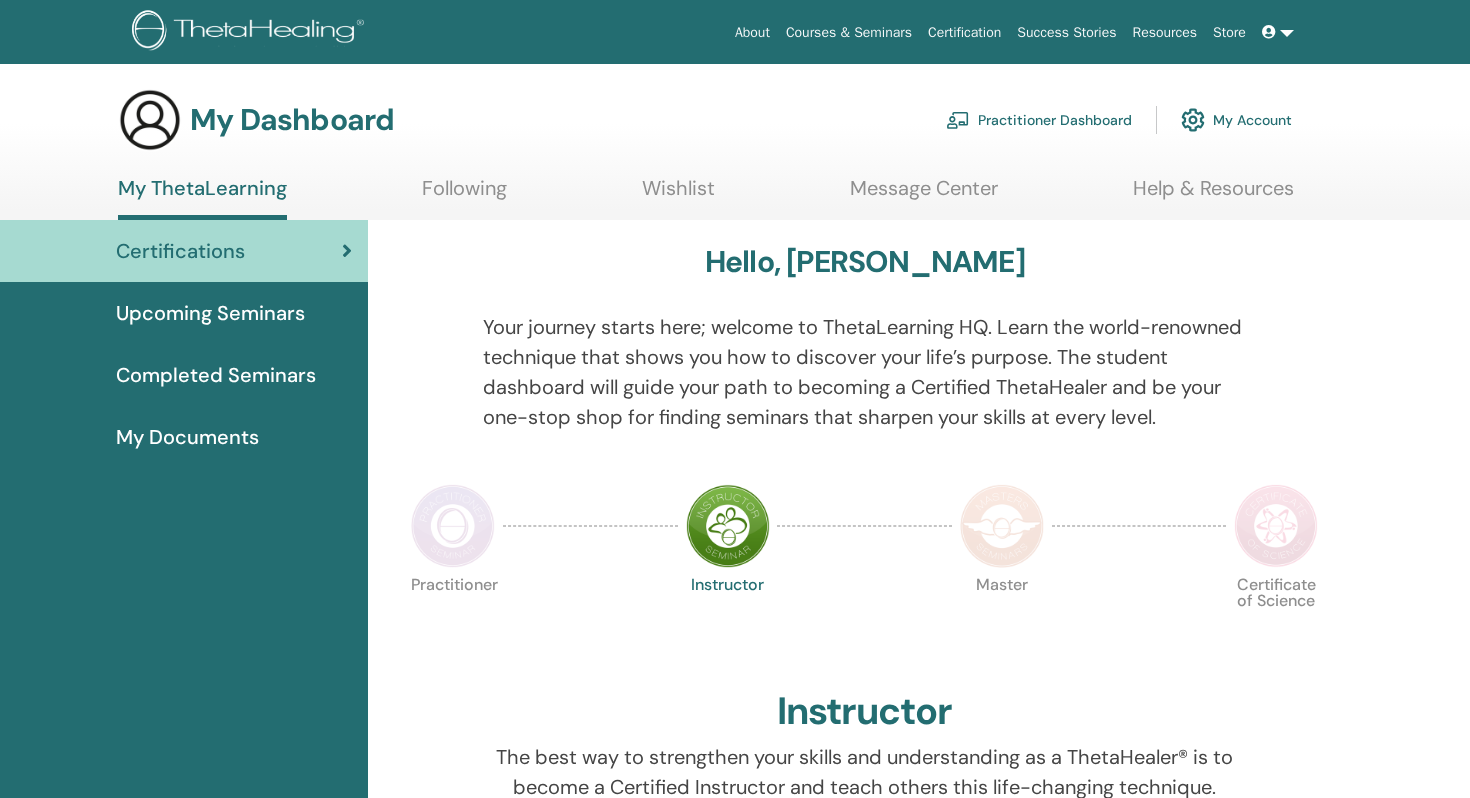 scroll, scrollTop: 0, scrollLeft: 0, axis: both 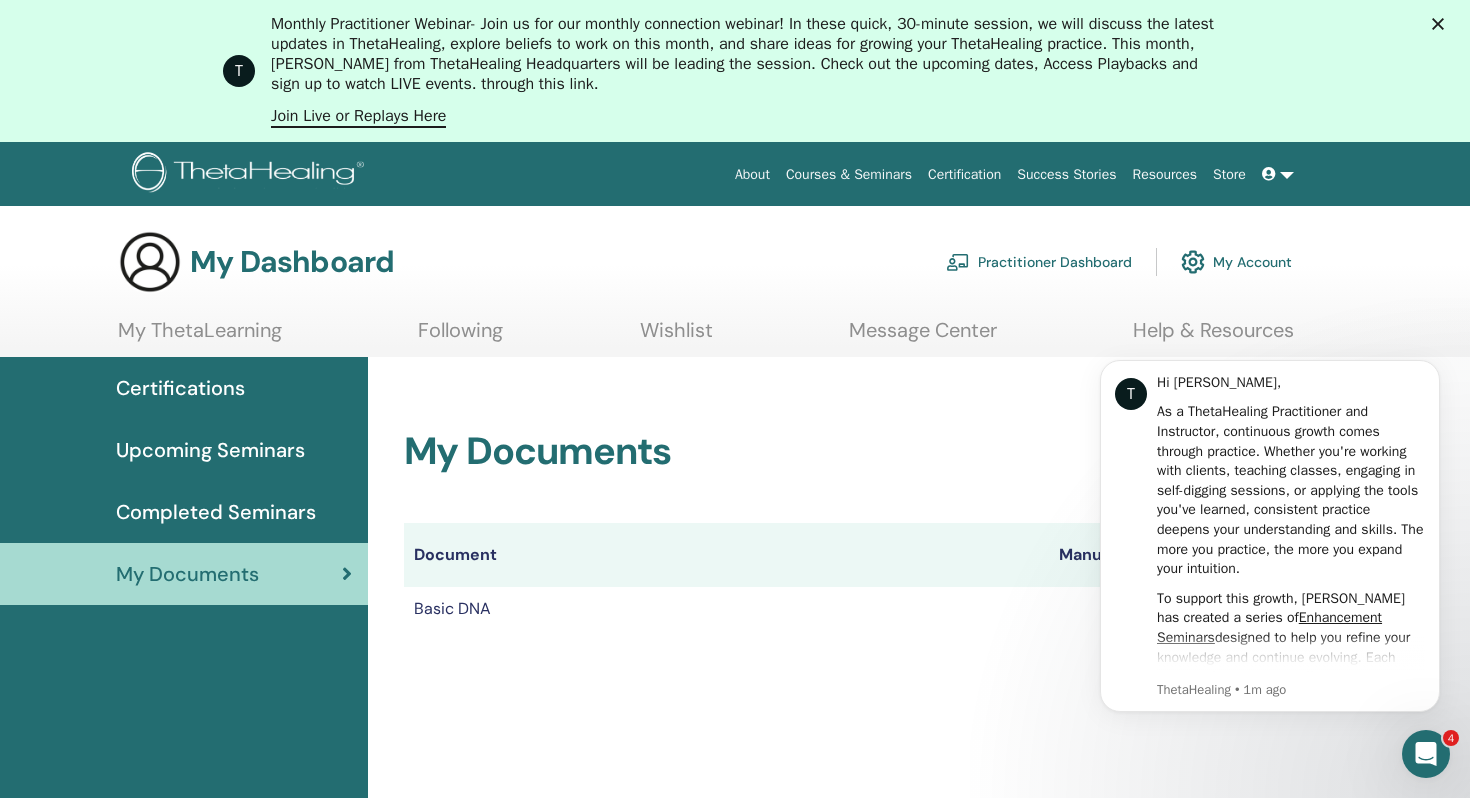 click at bounding box center [1278, 174] 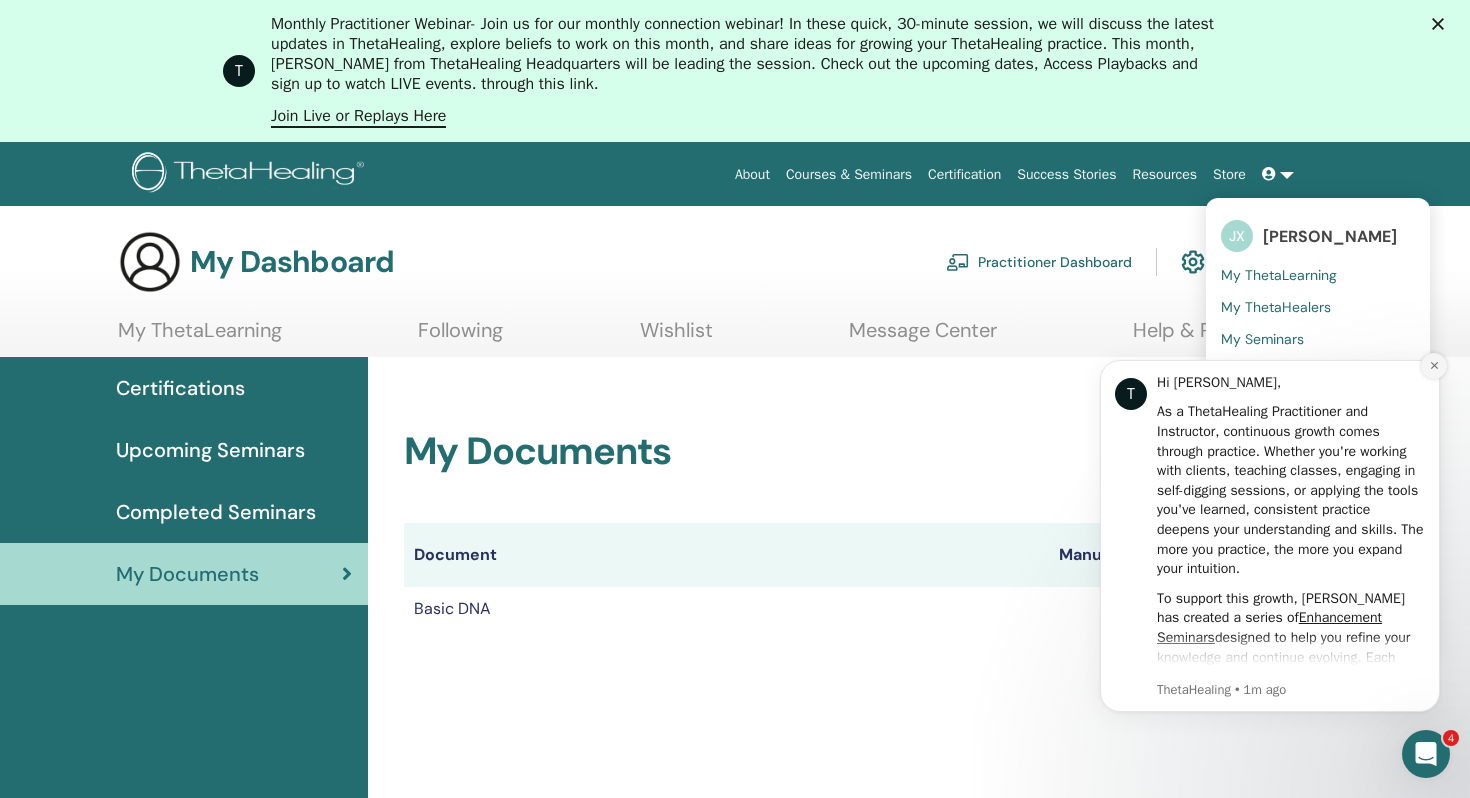 click 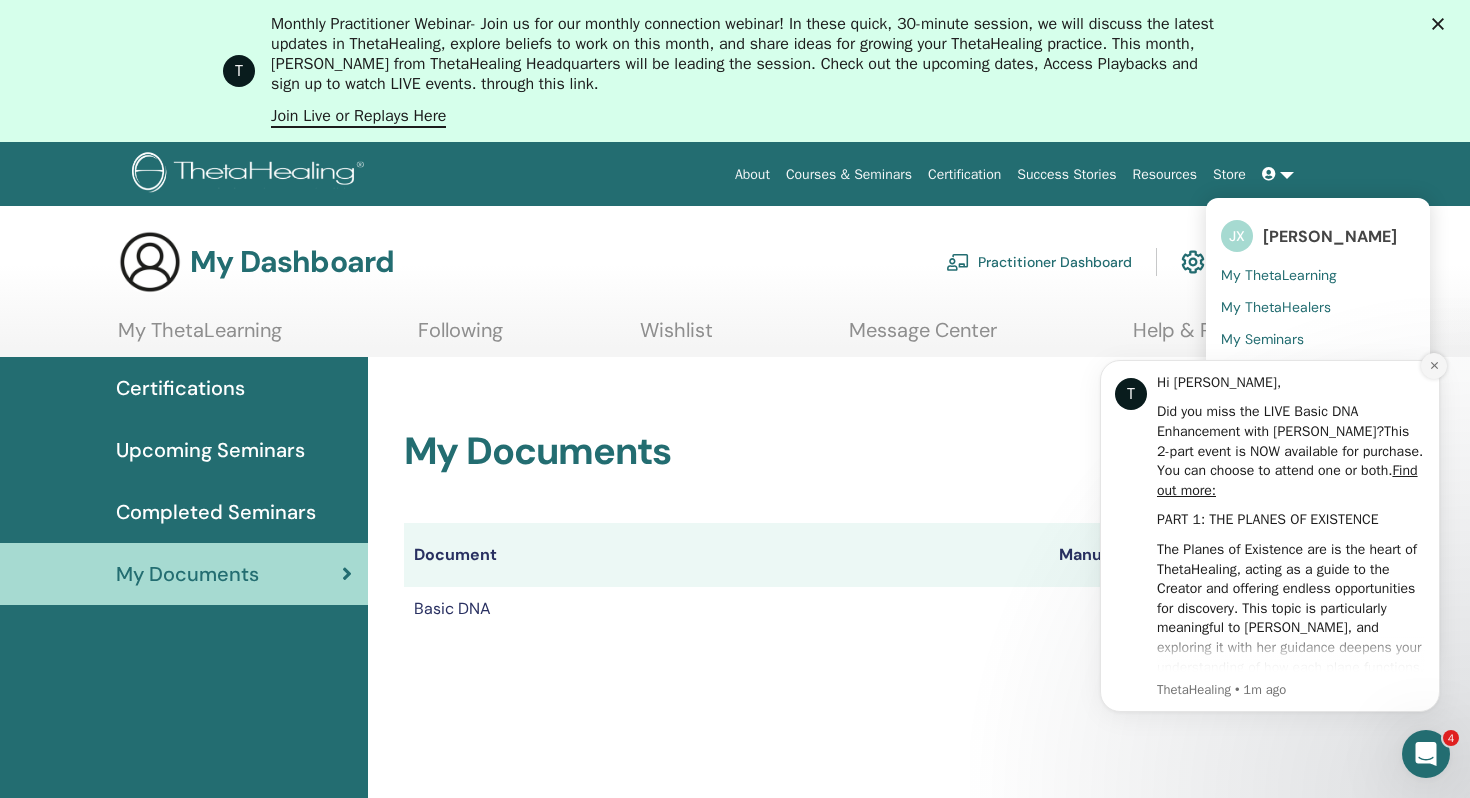 click at bounding box center [1434, 366] 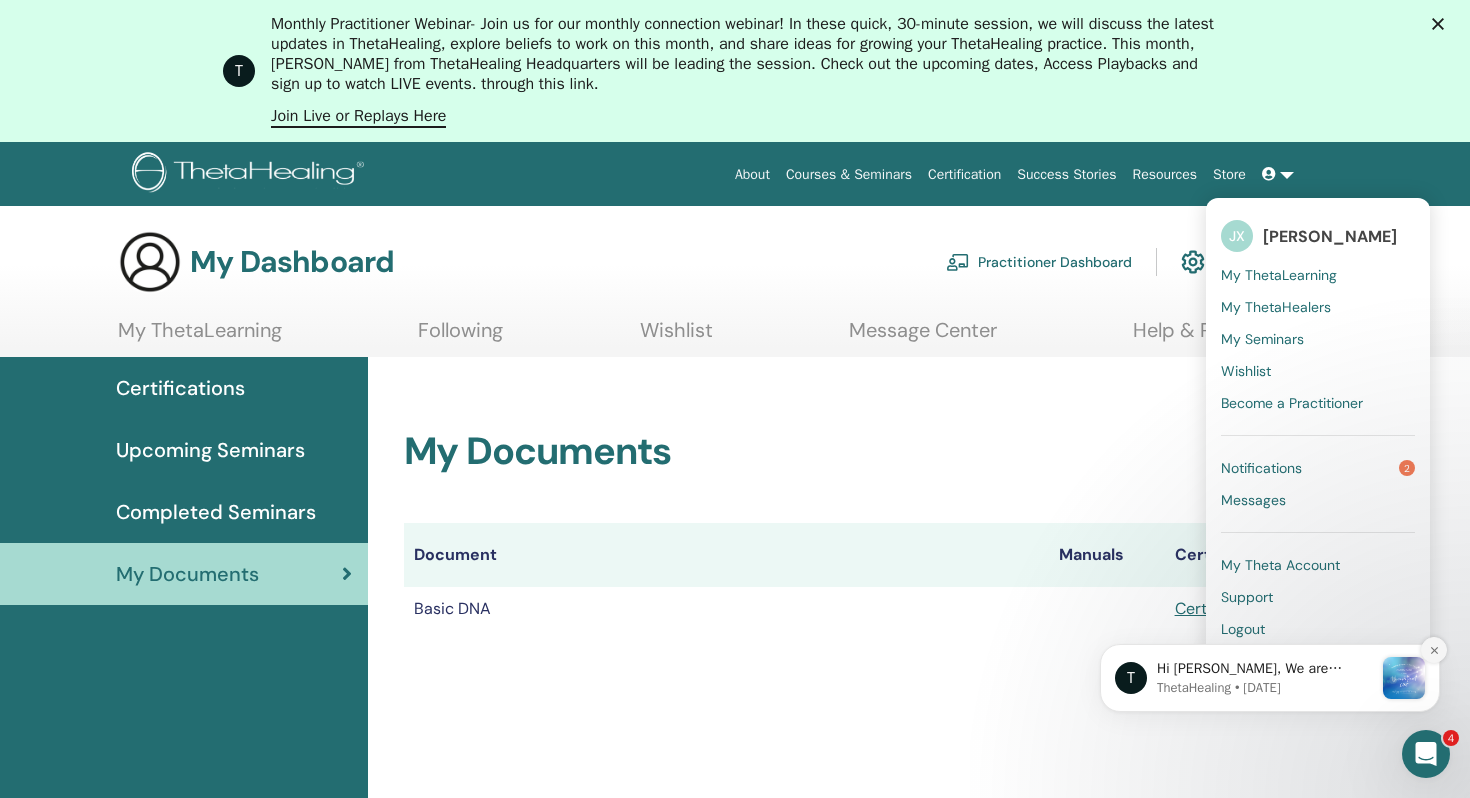 click 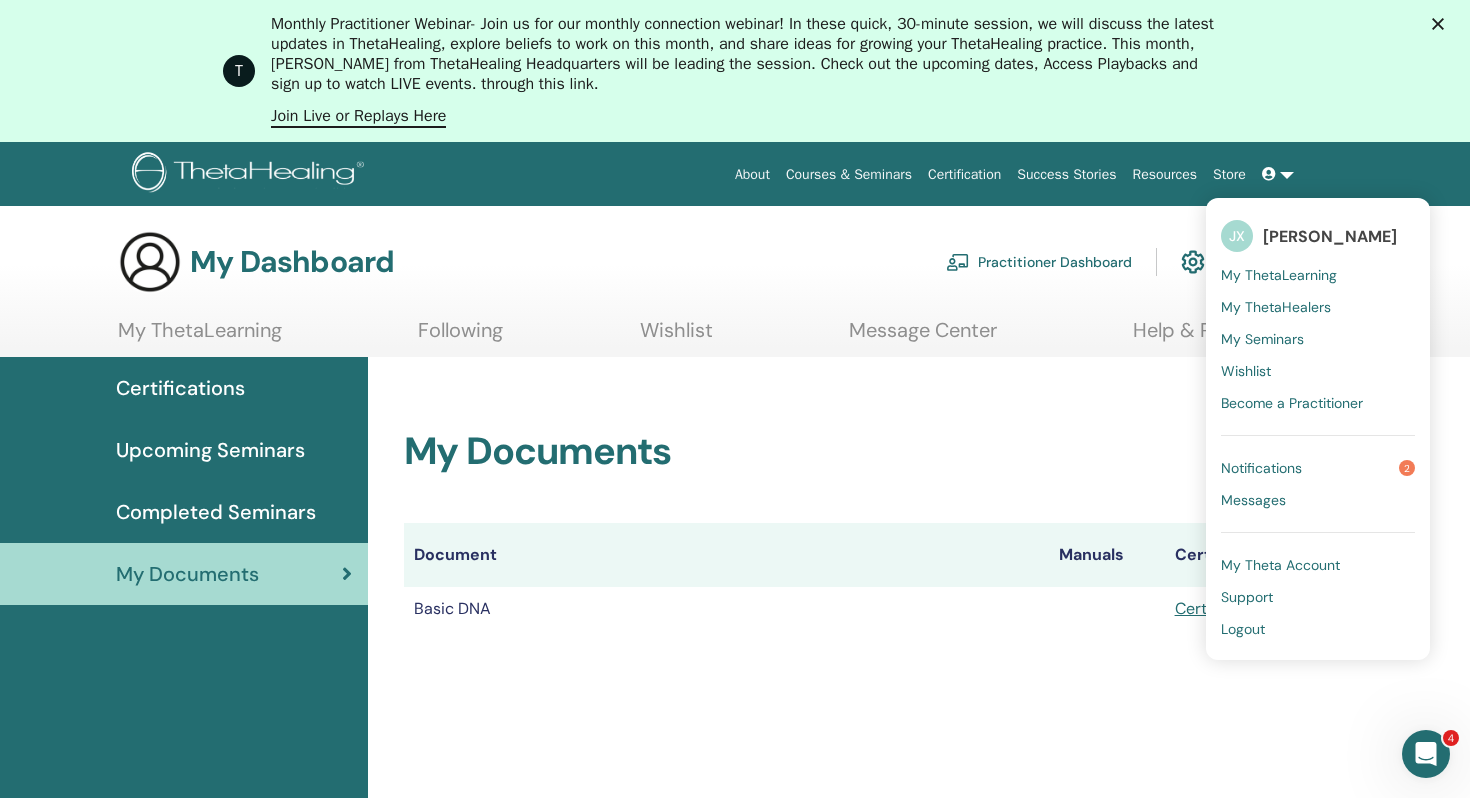 click on "Logout" at bounding box center [1318, 629] 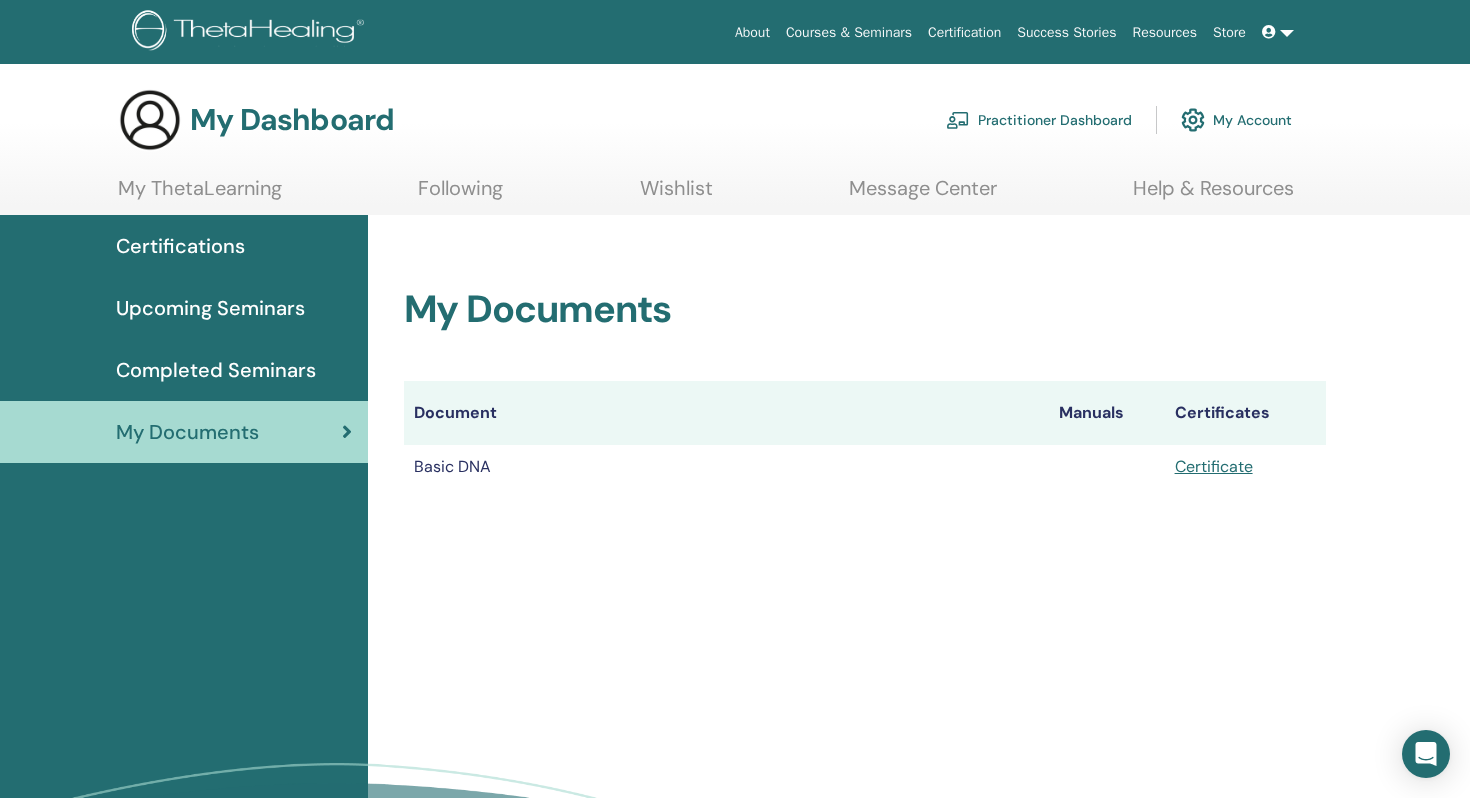 scroll, scrollTop: 0, scrollLeft: 0, axis: both 